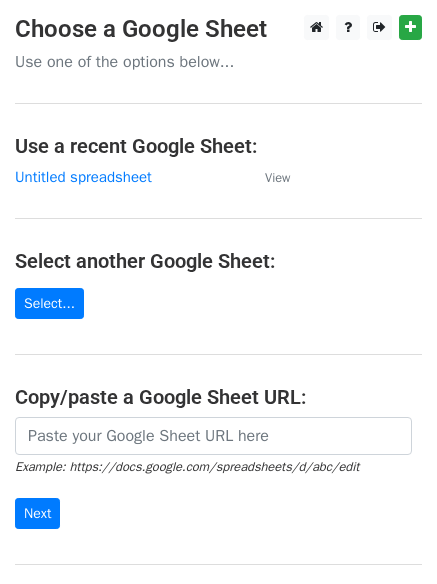 scroll, scrollTop: 0, scrollLeft: 0, axis: both 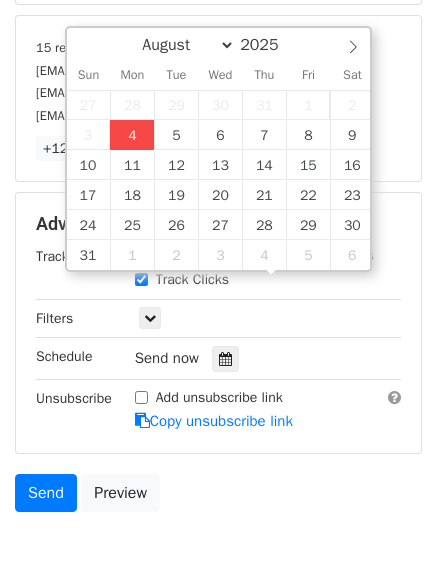 type on "2025-08-04 14:45" 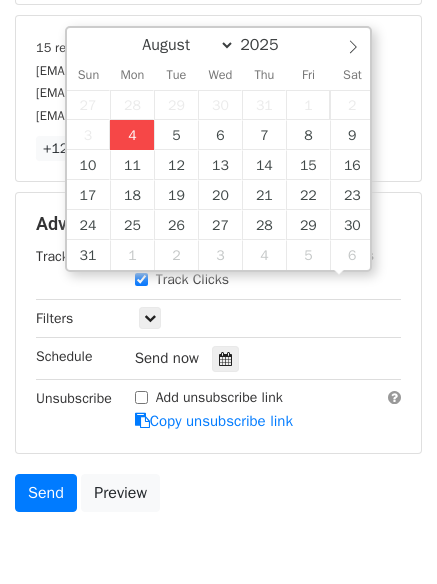 scroll, scrollTop: 1, scrollLeft: 0, axis: vertical 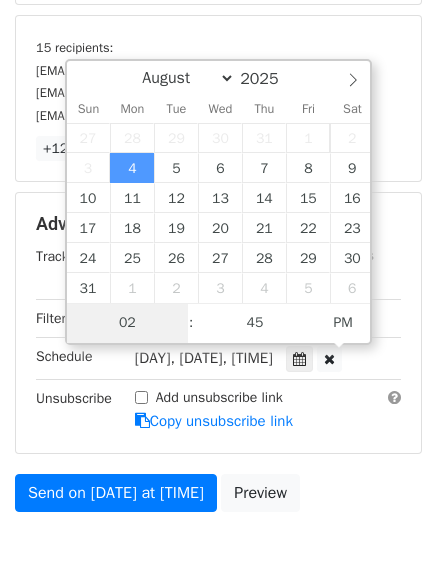 type on "4" 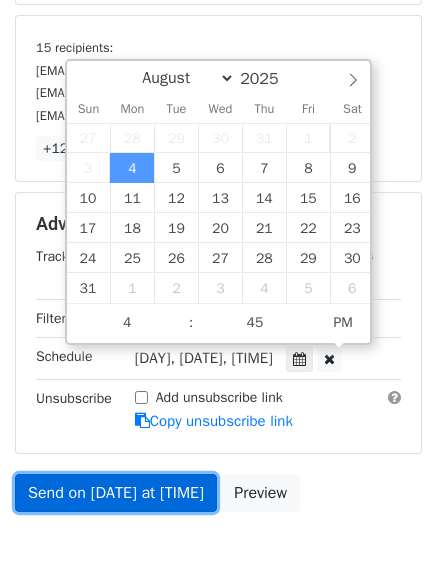 type on "2025-08-04 16:45" 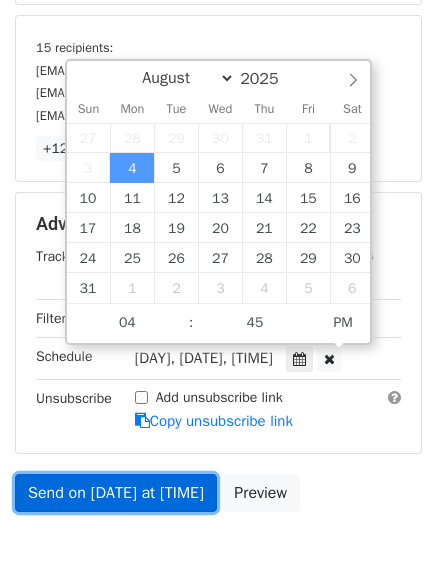 click on "Send on Aug 4 at 2:45pm" at bounding box center (116, 493) 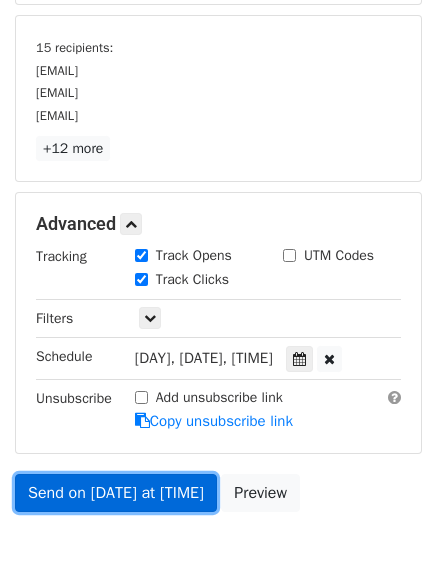 click on "Send on Aug 4 at 4:45pm" at bounding box center [116, 493] 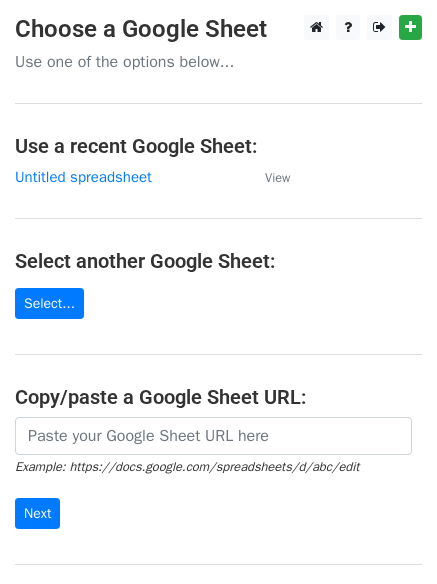 scroll, scrollTop: 0, scrollLeft: 0, axis: both 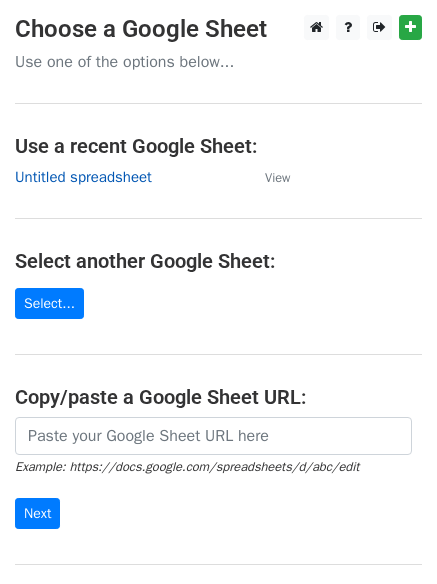 drag, startPoint x: 115, startPoint y: 181, endPoint x: 121, endPoint y: 195, distance: 15.231546 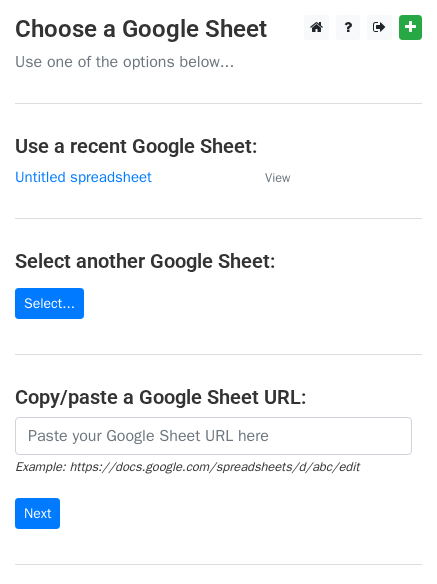 click on "Untitled spreadsheet" at bounding box center [83, 177] 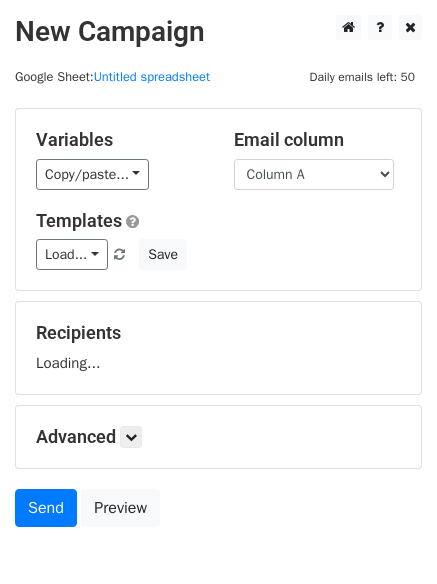 scroll, scrollTop: 0, scrollLeft: 0, axis: both 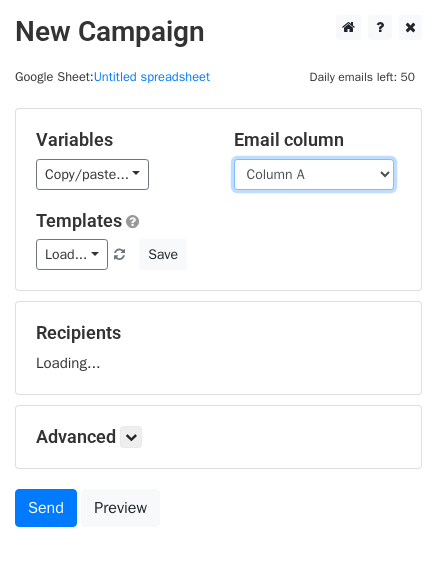 drag, startPoint x: 0, startPoint y: 0, endPoint x: 297, endPoint y: 172, distance: 343.20984 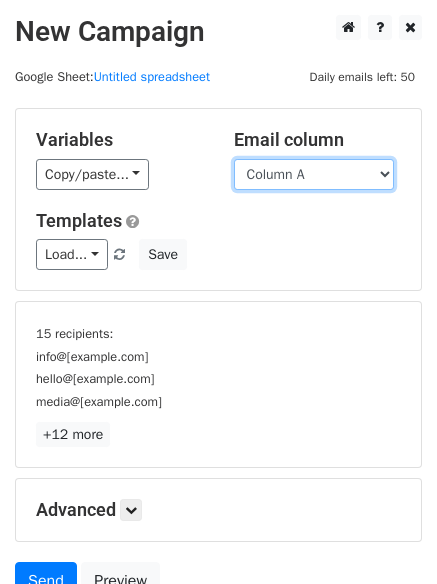 click on "Column A
Column B
Column C" at bounding box center (314, 174) 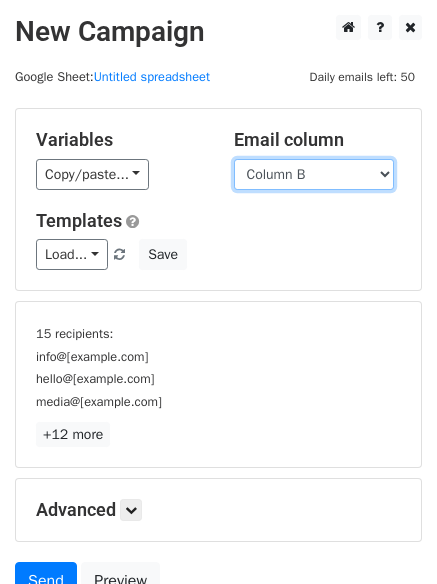 click on "Column A
Column B
Column C" at bounding box center [314, 174] 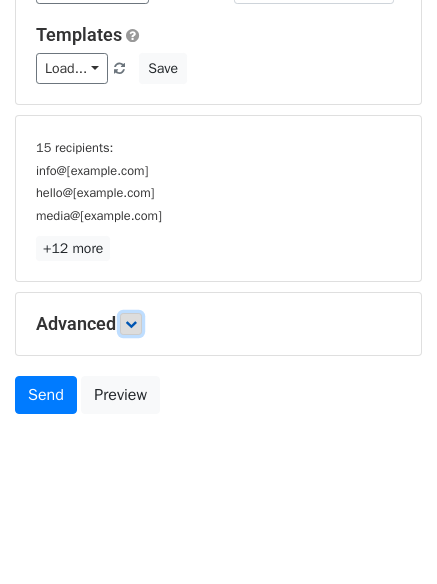 click at bounding box center (131, 324) 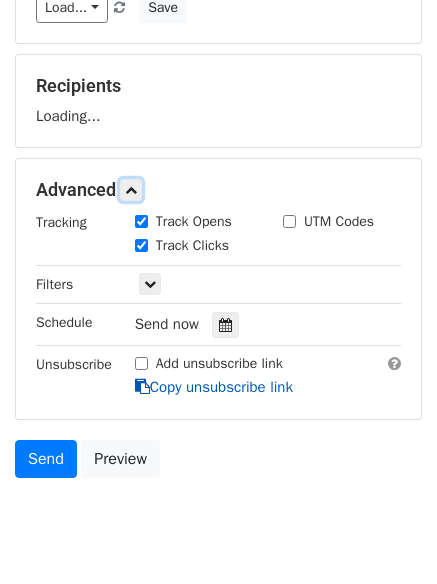 scroll, scrollTop: 258, scrollLeft: 0, axis: vertical 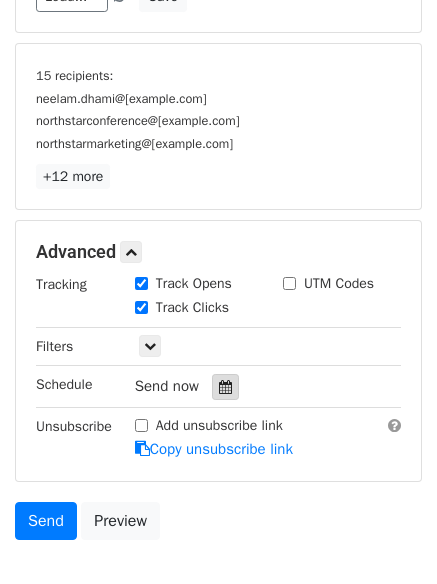 click on "Track Clicks" at bounding box center [194, 309] 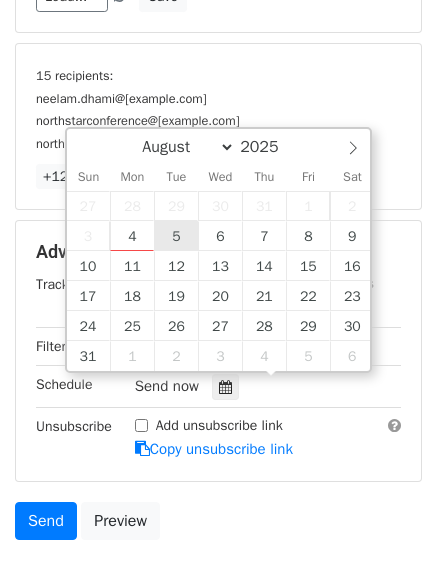 type on "2025-08-05 12:00" 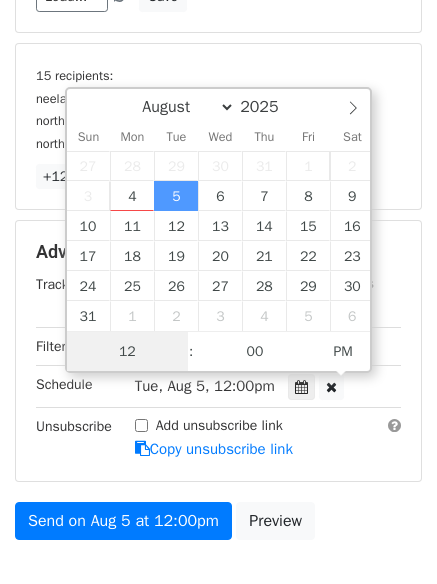 scroll, scrollTop: 1, scrollLeft: 0, axis: vertical 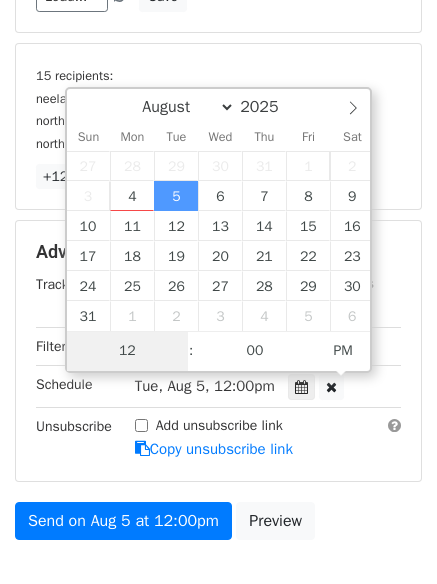 type on "5" 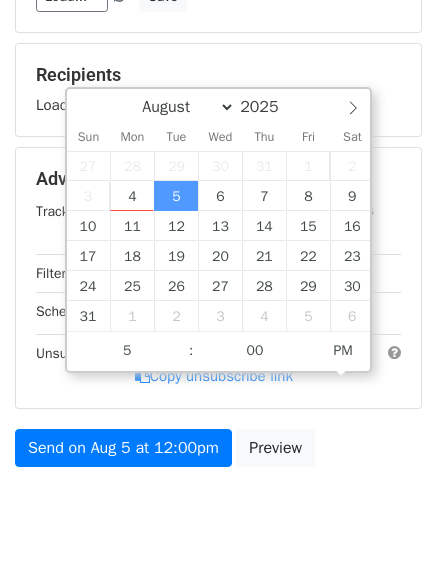 type on "2025-08-05 17:00" 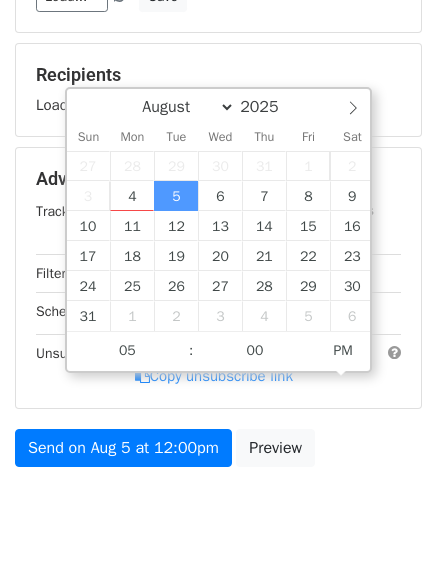 click on "New Campaign
Daily emails left: 50
Google Sheet:
Untitled spreadsheet
Variables
Copy/paste...
{{Column A}}
{{Column B}}
{{Column C}}
Email column
Column A
Column B
Column C
Templates
Load...
No templates saved
Save
Recipients Loading...
Advanced
Tracking
Track Opens
UTM Codes
Track Clicks
Filters
Only include spreadsheet rows that match the following filters:
Schedule
Tue, Aug 5, 12:00pm
2025-08-05 17:00
Unsubscribe
Add unsubscribe link
Copy unsubscribe link
Send on Aug 5 at 12:00pm
Preview
August September October November December 2025
Sun Mon Tue Wed Thu Fri Sat
27 28 29 30 31 1 2" at bounding box center [218, 157] 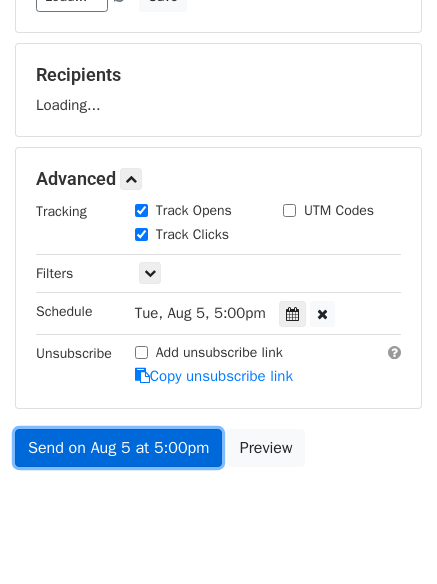 click on "Send on Aug 5 at 5:00pm" at bounding box center (118, 448) 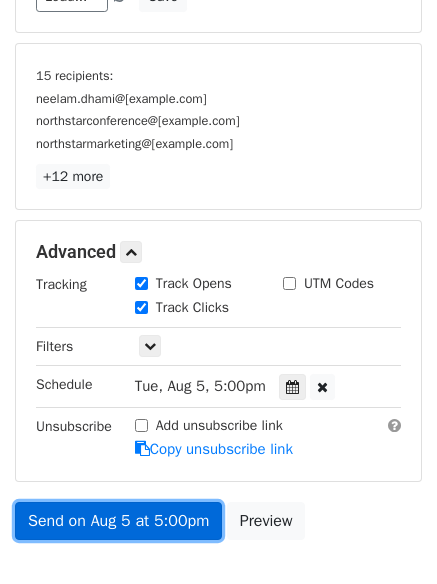 click on "Send on Aug 5 at 5:00pm" at bounding box center [118, 521] 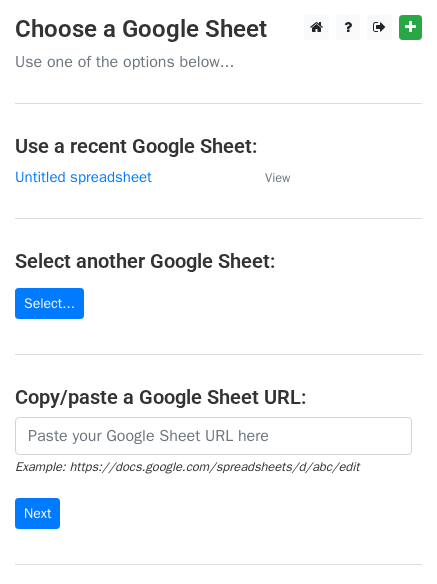 scroll, scrollTop: 0, scrollLeft: 0, axis: both 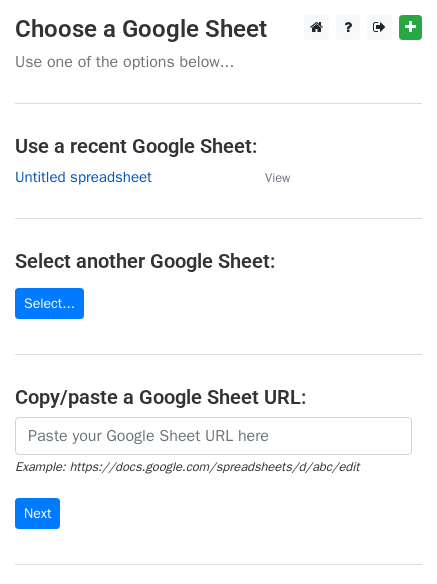 click on "Untitled spreadsheet" at bounding box center [83, 177] 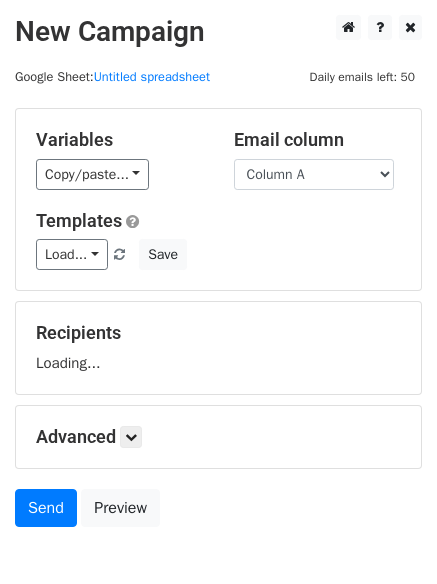 scroll, scrollTop: 0, scrollLeft: 0, axis: both 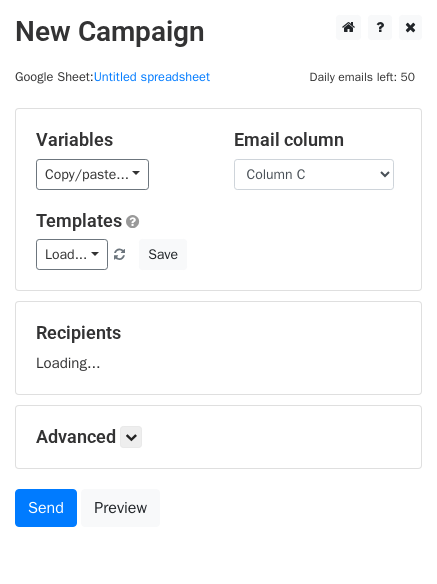 click on "Column A
Column B
Column C" at bounding box center [314, 174] 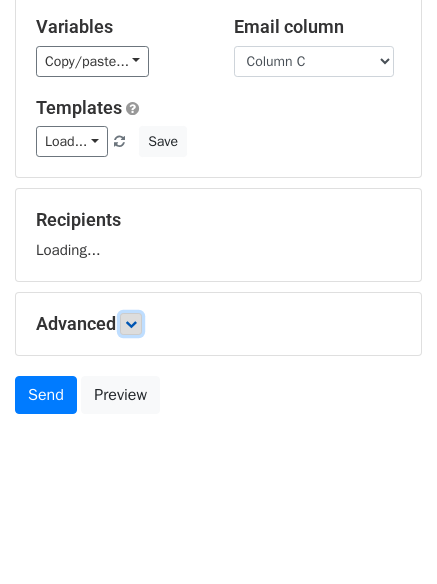click at bounding box center [131, 324] 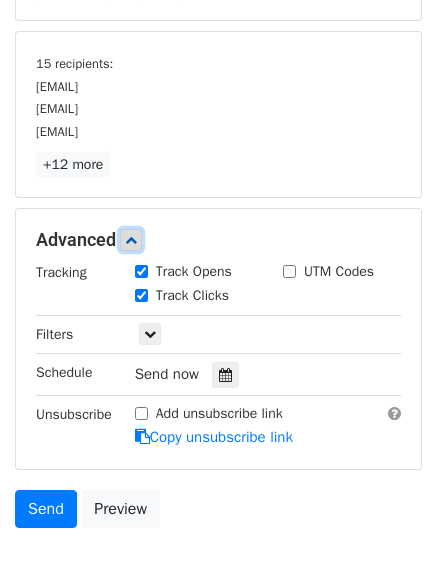 scroll, scrollTop: 276, scrollLeft: 0, axis: vertical 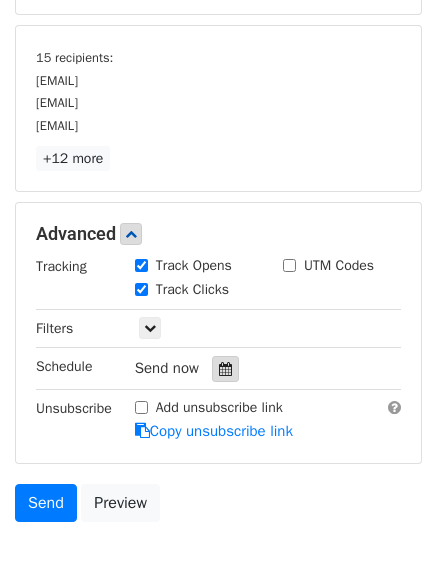 click at bounding box center (225, 369) 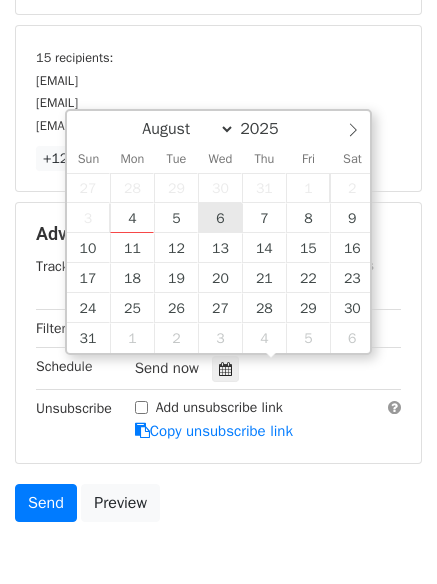type on "2025-08-06 12:00" 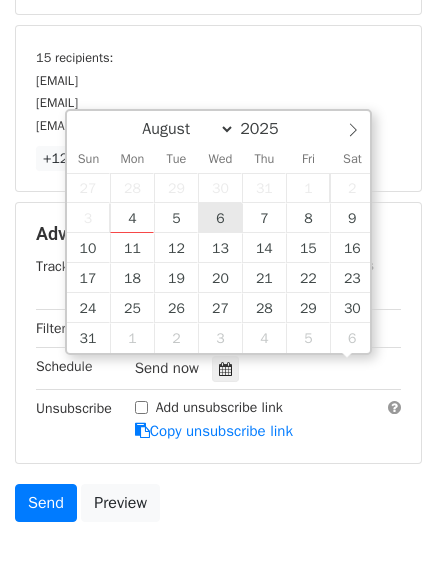 scroll, scrollTop: 1, scrollLeft: 0, axis: vertical 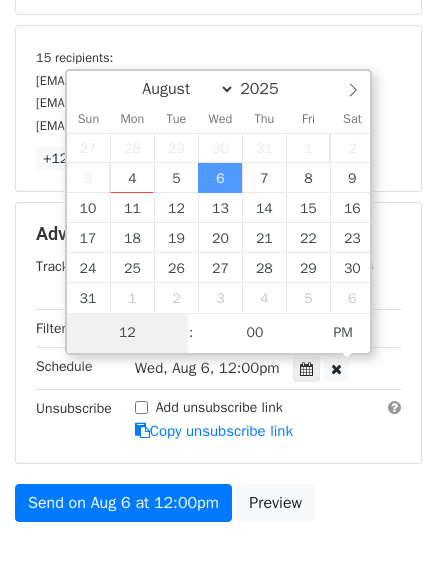 type on "6" 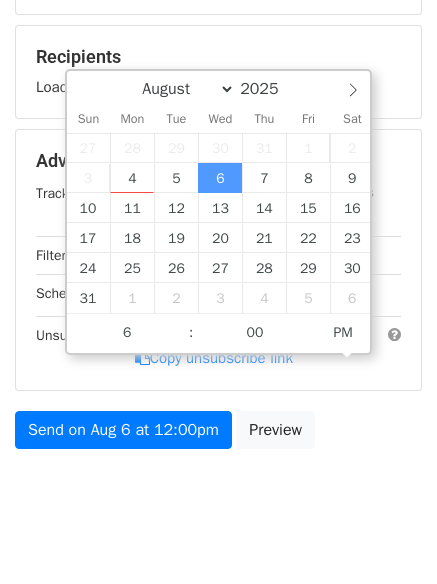 type on "2025-08-06 18:00" 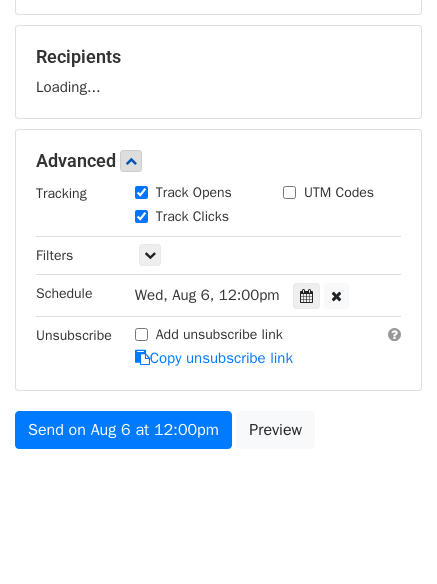 click on "New Campaign
Daily emails left: 50
Google Sheet:
Untitled spreadsheet
Variables
Copy/paste...
{{Column A}}
{{Column B}}
{{Column C}}
Email column
Column A
Column B
Column C
Templates
Load...
No templates saved
Save
Recipients Loading...
Advanced
Tracking
Track Opens
UTM Codes
Track Clicks
Filters
Only include spreadsheet rows that match the following filters:
Schedule
Wed, Aug 6, 12:00pm
2025-08-06 18:00
Unsubscribe
Add unsubscribe link
Copy unsubscribe link
Send on Aug 6 at 12:00pm
Preview
August September October November December 2025
Sun Mon Tue Wed Thu Fri Sat
27 28 29 30 31 1 2" at bounding box center (218, 139) 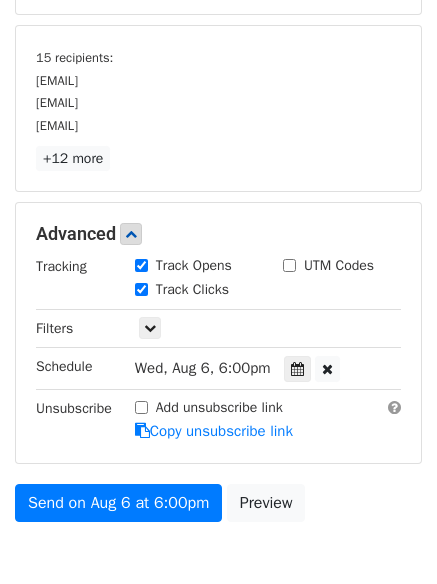 click on "Advanced
Tracking
Track Opens
UTM Codes
Track Clicks
Filters
Only include spreadsheet rows that match the following filters:
Schedule
Wed, Aug 6, 6:00pm
2025-08-06 18:00
Unsubscribe
Add unsubscribe link
Copy unsubscribe link" at bounding box center (218, 332) 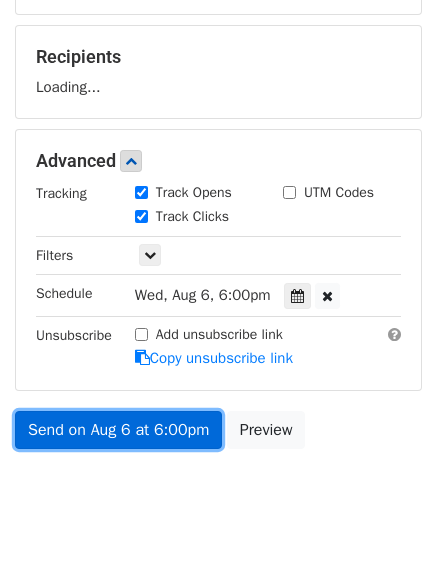 click on "Send on Aug 6 at 6:00pm" at bounding box center [118, 430] 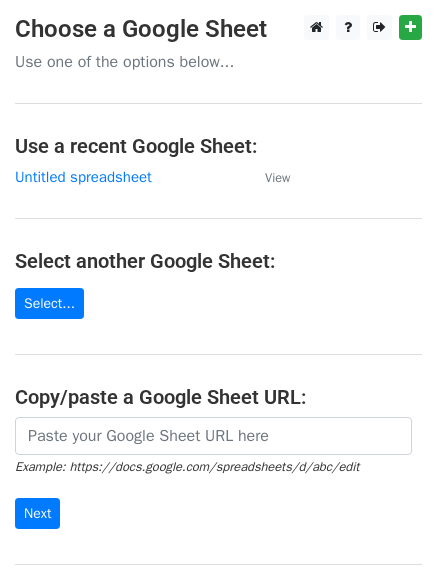 scroll, scrollTop: 0, scrollLeft: 0, axis: both 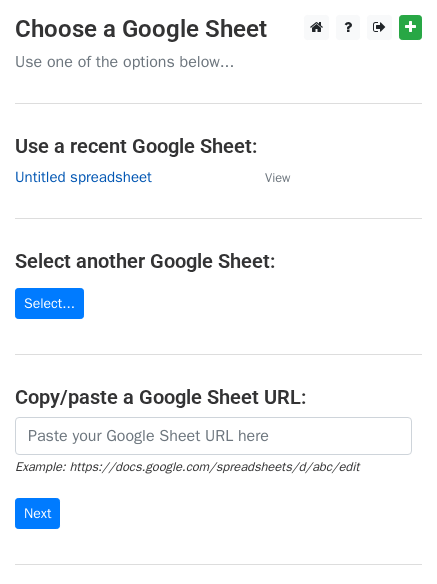 click on "Untitled spreadsheet" at bounding box center [83, 177] 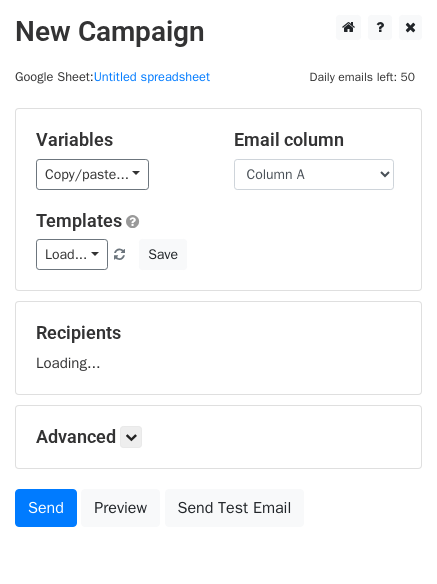 scroll, scrollTop: 0, scrollLeft: 0, axis: both 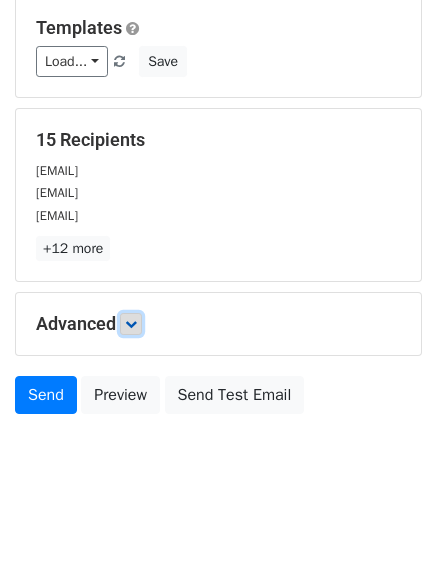 click at bounding box center [131, 324] 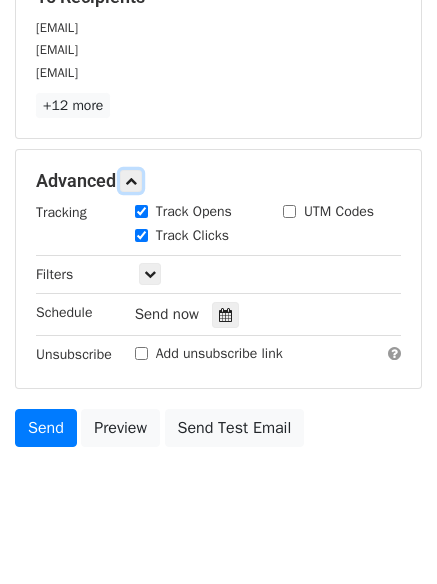 scroll, scrollTop: 338, scrollLeft: 0, axis: vertical 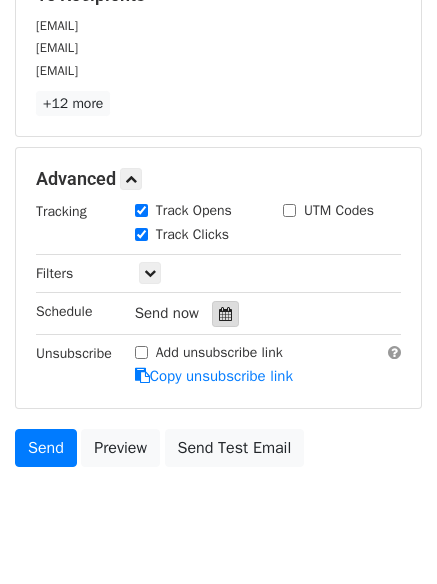 click at bounding box center [225, 314] 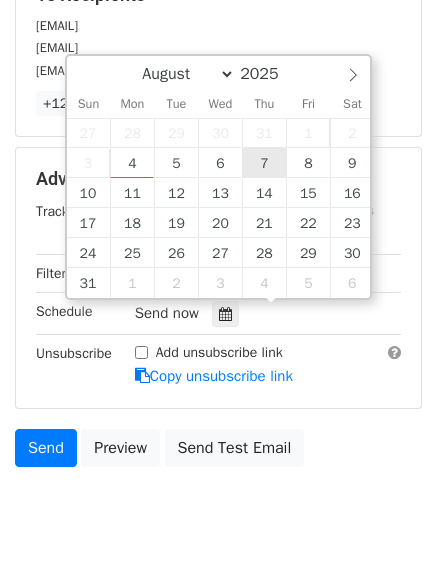 type on "[DATE] [TIME]" 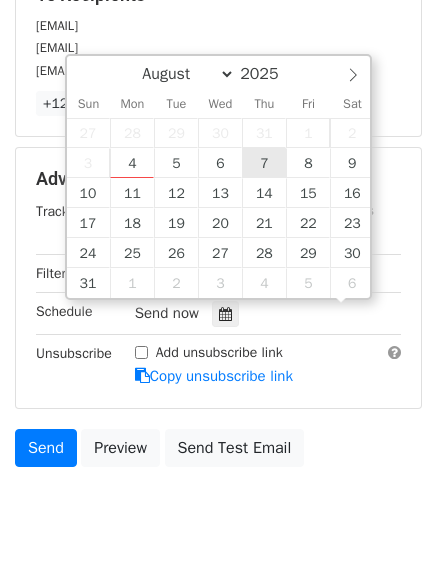 scroll, scrollTop: 1, scrollLeft: 0, axis: vertical 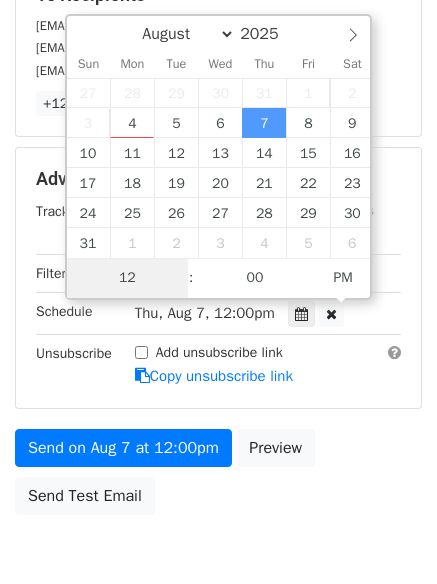 type on "7" 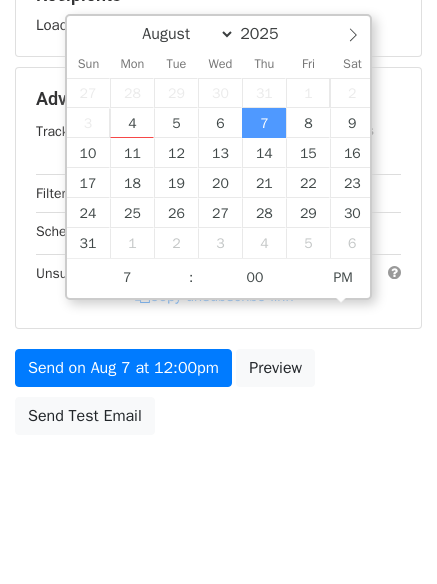 type on "[DATE] [TIME]" 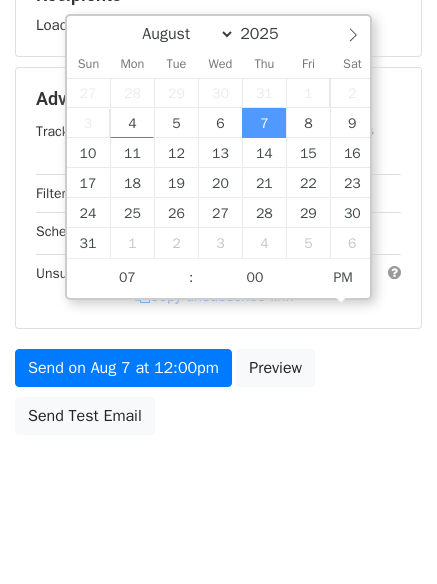 click on "Send on [DATE] at [TIME]
Preview
Send Test Email" at bounding box center (218, 397) 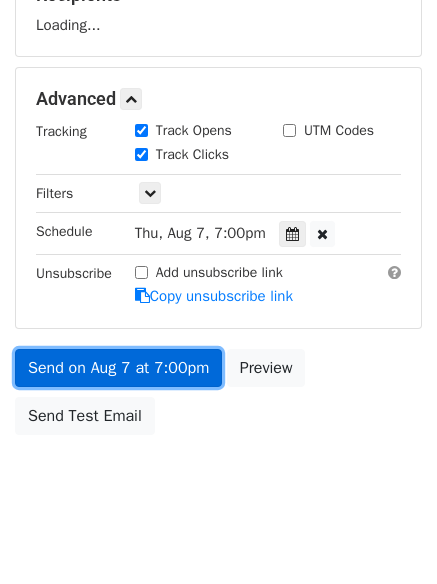 click on "Send on Aug 7 at 7:00pm" at bounding box center (118, 368) 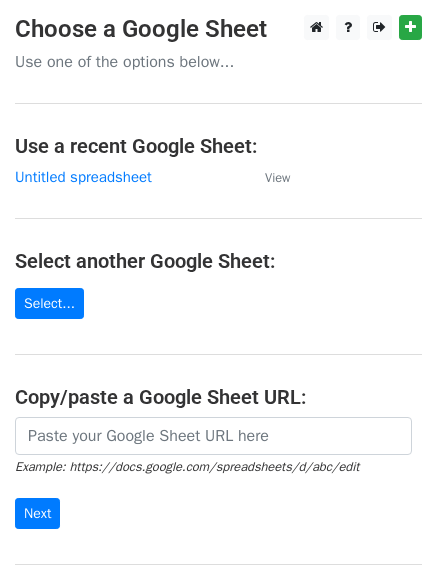 scroll, scrollTop: 0, scrollLeft: 0, axis: both 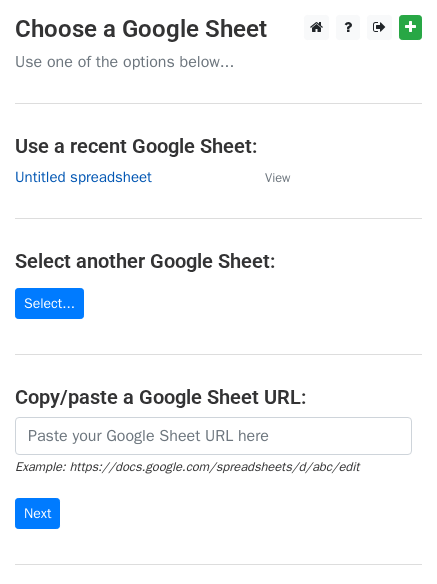 click on "Untitled spreadsheet" at bounding box center [83, 177] 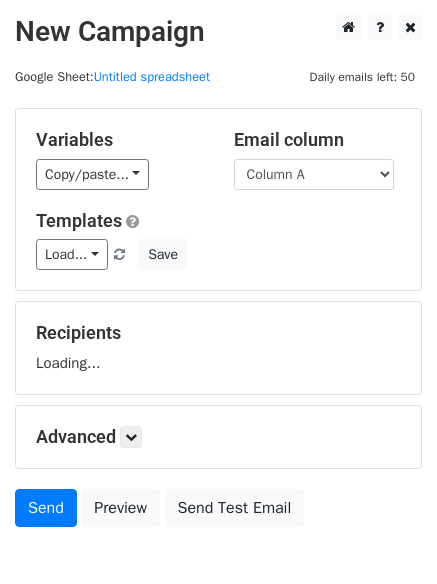 click on "Column A
Column B
Column C" at bounding box center (314, 174) 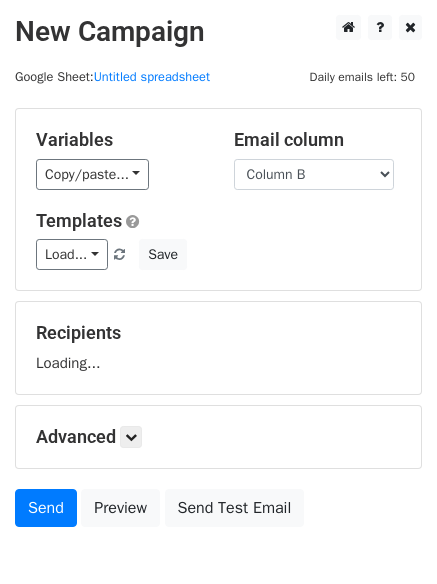 click on "Column A
Column B
Column C" at bounding box center (314, 174) 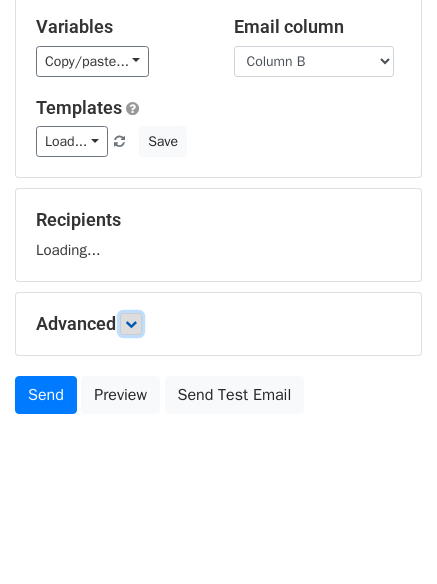 click at bounding box center [131, 324] 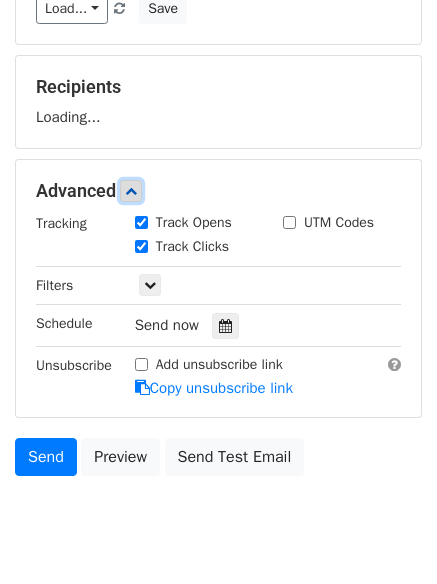 scroll, scrollTop: 253, scrollLeft: 0, axis: vertical 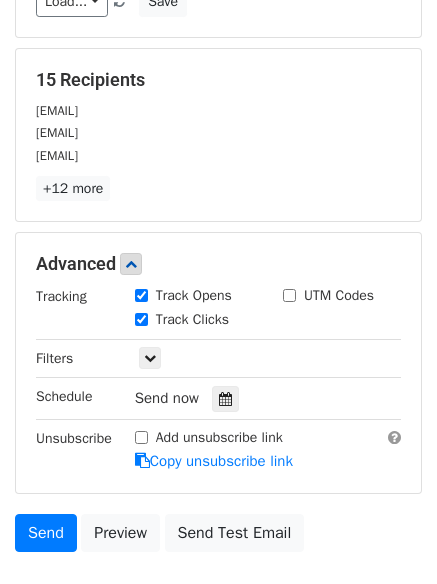 click on "Track Clicks" at bounding box center [194, 321] 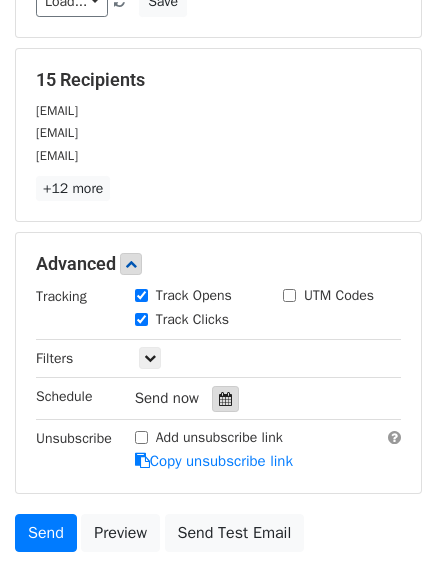 click at bounding box center (225, 399) 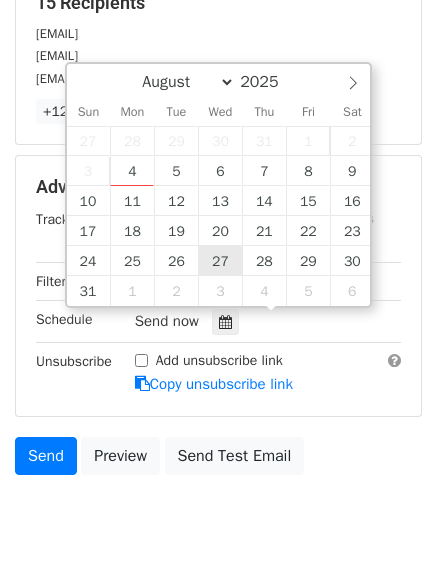 scroll, scrollTop: 389, scrollLeft: 0, axis: vertical 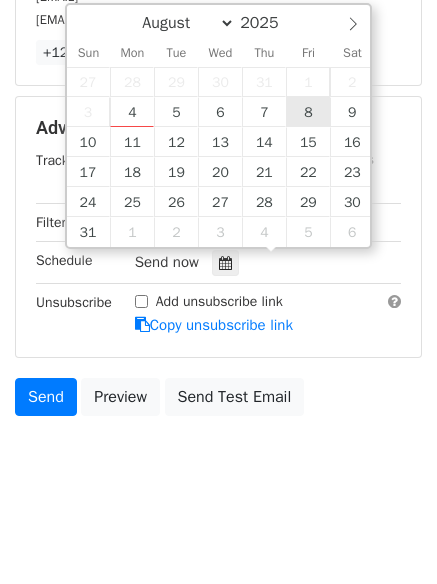 type on "2025-08-08 12:00" 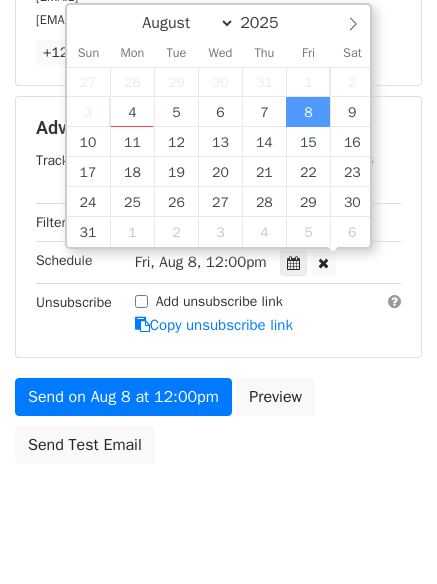 scroll, scrollTop: 1, scrollLeft: 0, axis: vertical 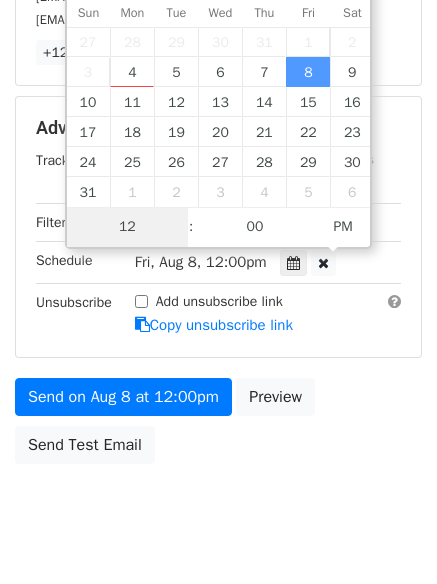 type on "8" 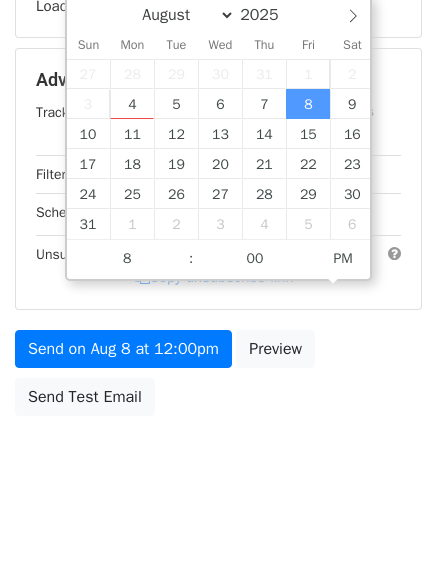 type on "2025-08-08 20:00" 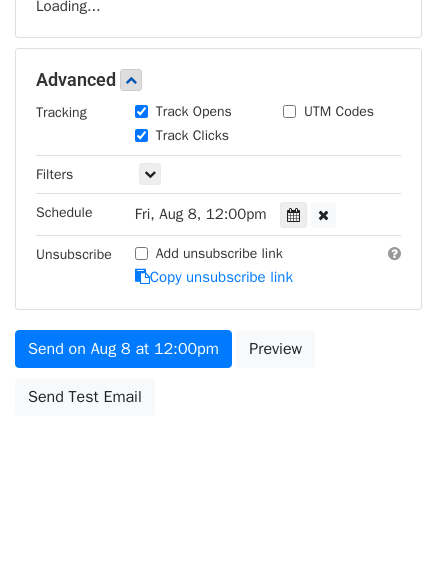 click on "New Campaign
Daily emails left: 50
Google Sheet:
Untitled spreadsheet
Variables
Copy/paste...
{{Column A}}
{{Column B}}
{{Column C}}
Email column
Column A
Column B
Column C
Templates
Load...
No templates saved
Save
Recipients Loading...
Advanced
Tracking
Track Opens
UTM Codes
Track Clicks
Filters
Only include spreadsheet rows that match the following filters:
Schedule
Fri, Aug 8, 12:00pm
2025-08-08 20:00
Unsubscribe
Add unsubscribe link
Copy unsubscribe link
Send on Aug 8 at 12:00pm
Preview
Send Test Email
August September October November December 2025
Sun Mon Tue Wed Thu Fri Sat
1" at bounding box center [218, 82] 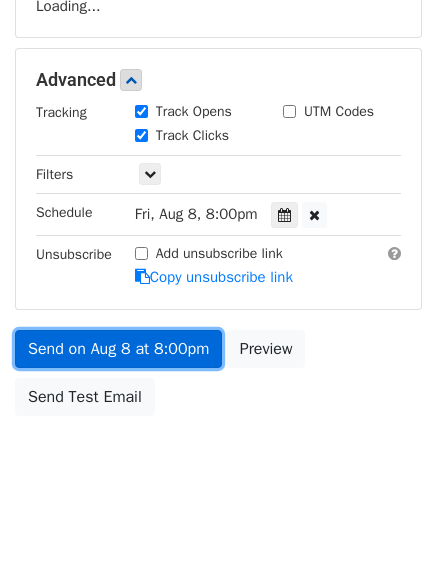 click on "Send on Aug 8 at 8:00pm" at bounding box center (118, 349) 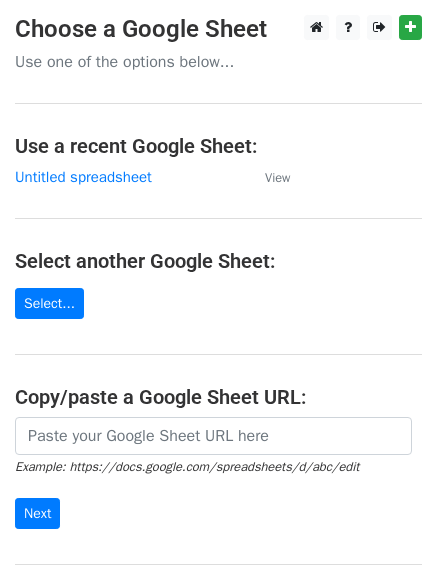 scroll, scrollTop: 0, scrollLeft: 0, axis: both 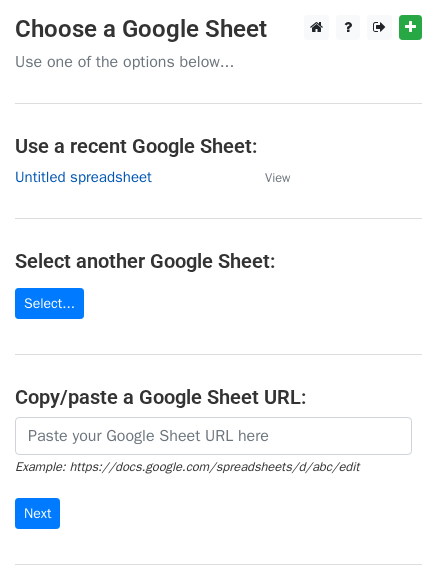 click on "Untitled spreadsheet" at bounding box center (83, 177) 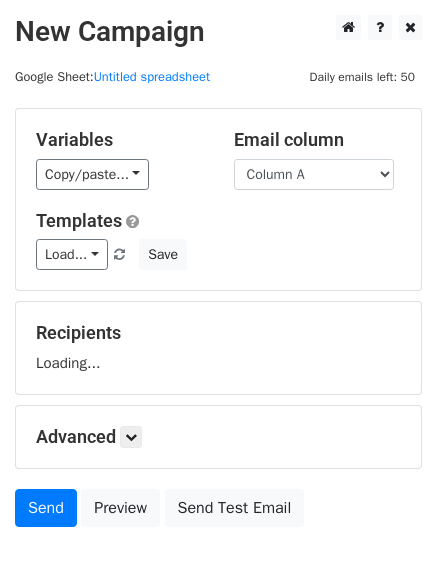 scroll, scrollTop: 0, scrollLeft: 0, axis: both 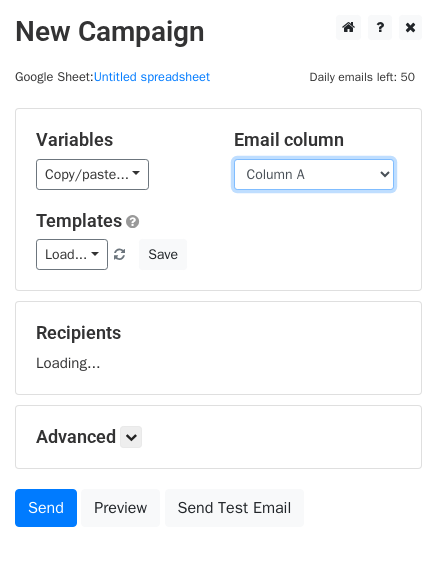 drag, startPoint x: 288, startPoint y: 169, endPoint x: 276, endPoint y: 185, distance: 20 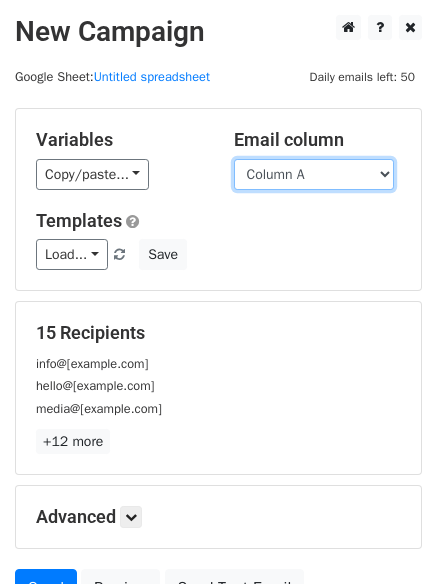 click on "Column A
Column B
Column C" at bounding box center [314, 174] 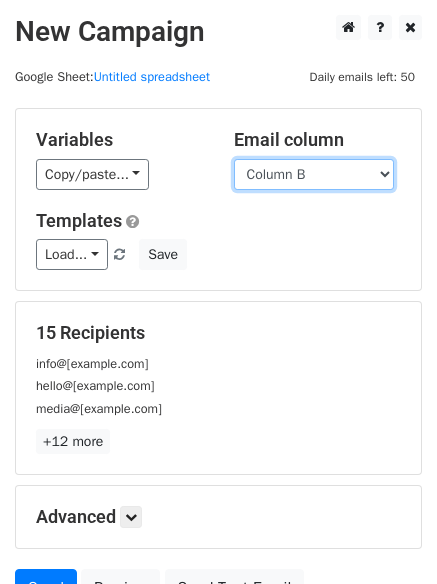 click on "Column A
Column B
Column C" at bounding box center (314, 174) 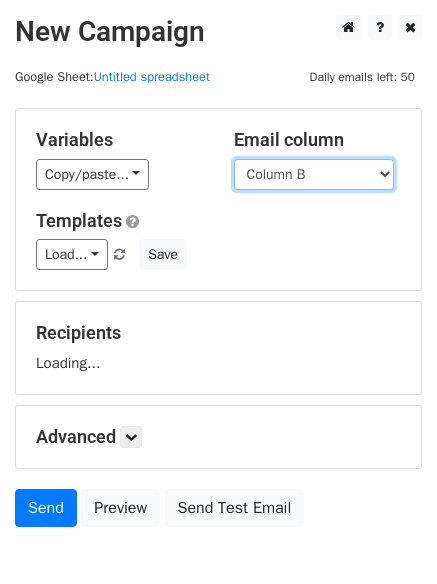 select on "Column C" 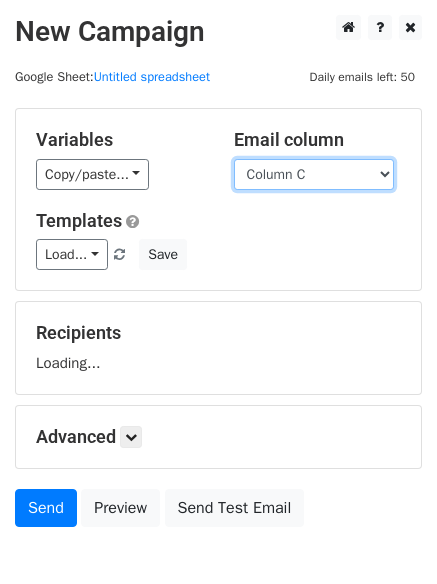 click on "Column A
Column B
Column C" at bounding box center (314, 174) 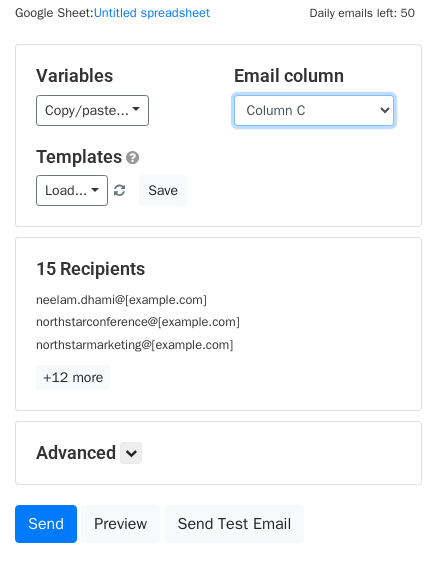 scroll, scrollTop: 113, scrollLeft: 0, axis: vertical 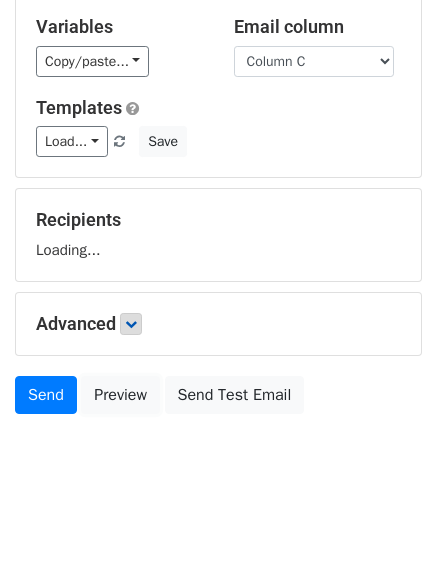 click on "Preview" at bounding box center (120, 395) 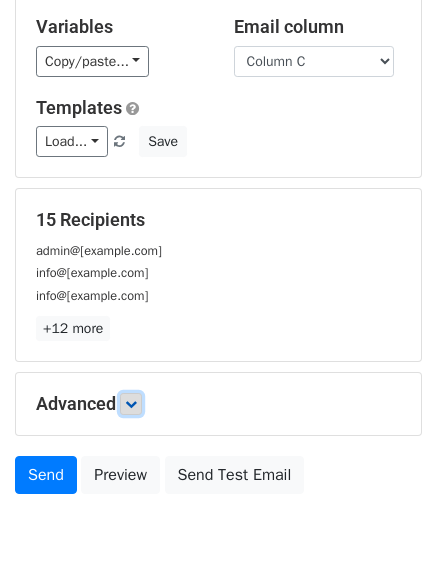 click at bounding box center [131, 404] 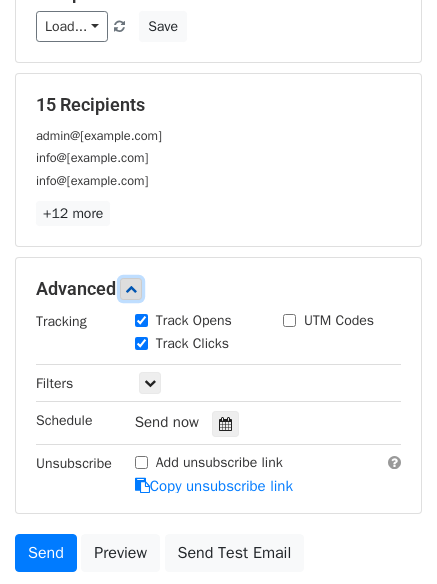 scroll, scrollTop: 387, scrollLeft: 0, axis: vertical 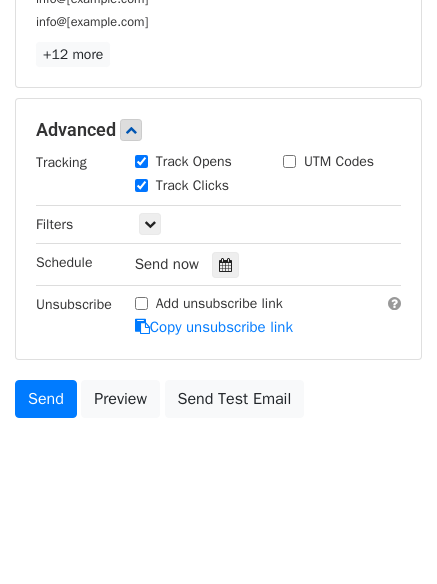 click on "Send now" at bounding box center (252, 264) 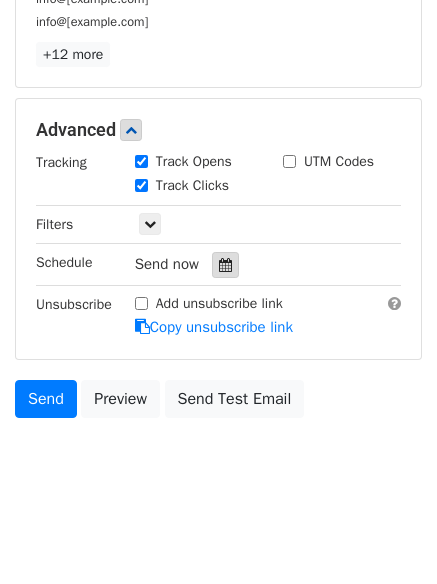click at bounding box center [225, 265] 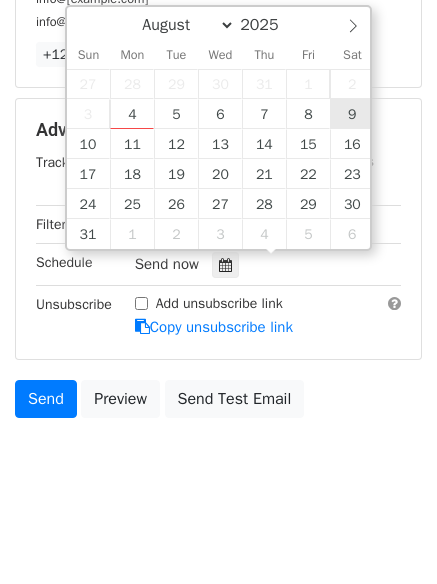 type on "2025-08-09 12:00" 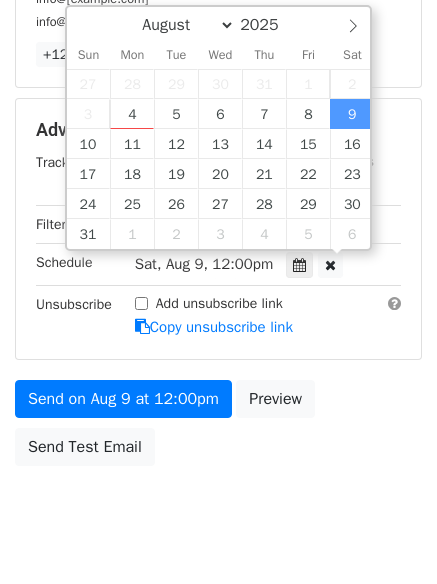 scroll, scrollTop: 1, scrollLeft: 0, axis: vertical 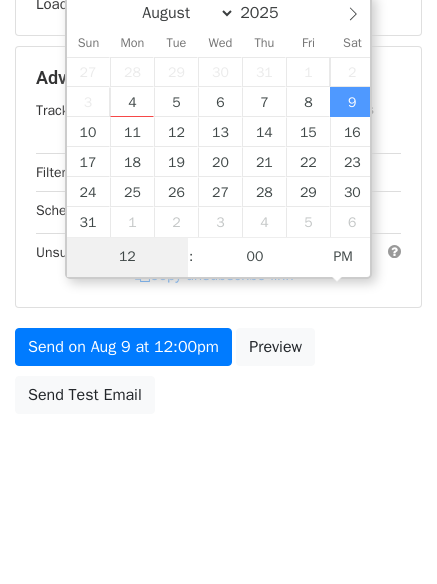 type on "9" 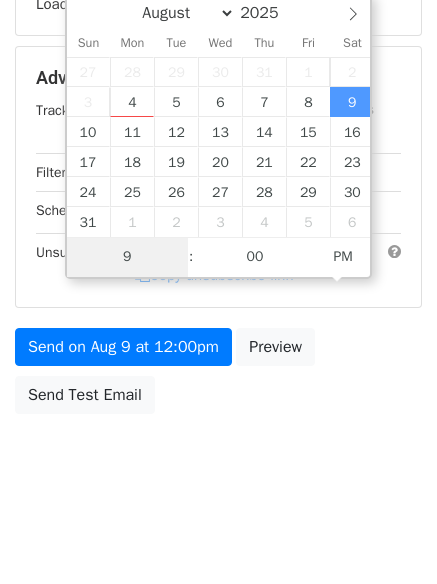 scroll, scrollTop: 357, scrollLeft: 0, axis: vertical 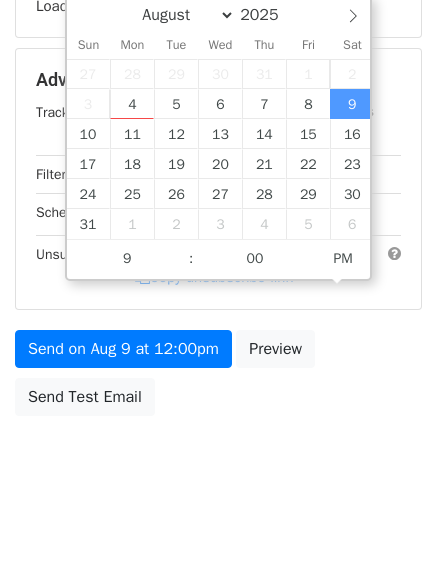 type on "2025-08-09 21:00" 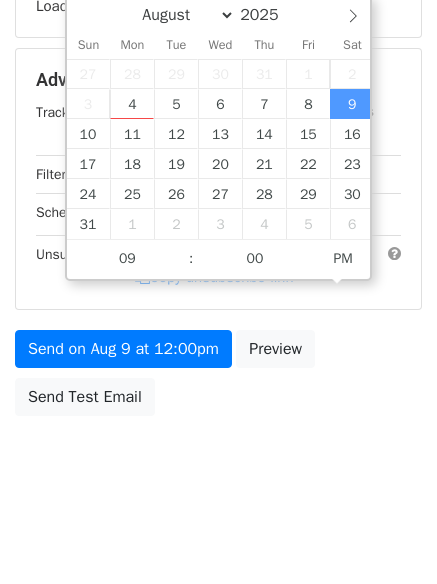 click on "New Campaign
Daily emails left: 50
Google Sheet:
Untitled spreadsheet
Variables
Copy/paste...
{{Column A}}
{{Column B}}
{{Column C}}
Email column
Column A
Column B
Column C
Templates
Load...
No templates saved
Save
Recipients Loading...
Advanced
Tracking
Track Opens
UTM Codes
Track Clicks
Filters
Only include spreadsheet rows that match the following filters:
Schedule
Sat, Aug 9, 12:00pm
2025-08-09 21:00
Unsubscribe
Add unsubscribe link
Copy unsubscribe link
Send on Aug 9 at 12:00pm
Preview
Send Test Email
August September October November December 2025
Sun Mon Tue Wed Thu Fri Sat
1" at bounding box center [218, 82] 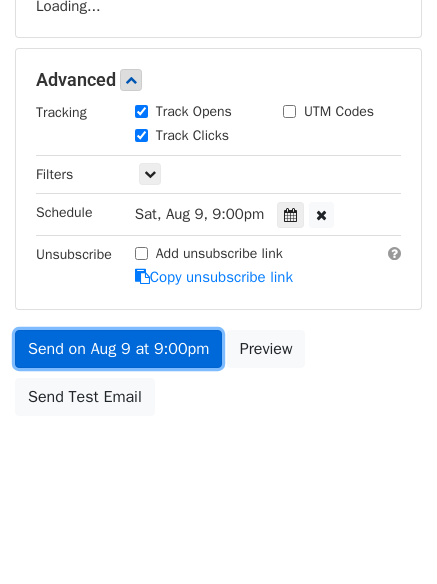 click on "Send on Aug 9 at 9:00pm" at bounding box center (118, 349) 